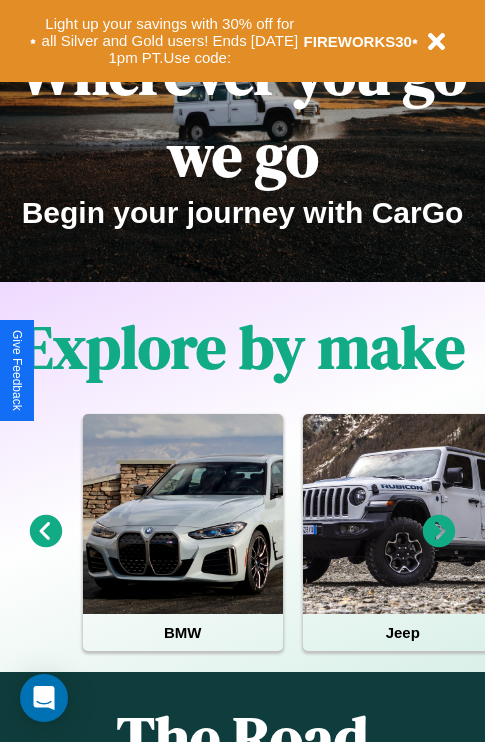 scroll, scrollTop: 308, scrollLeft: 0, axis: vertical 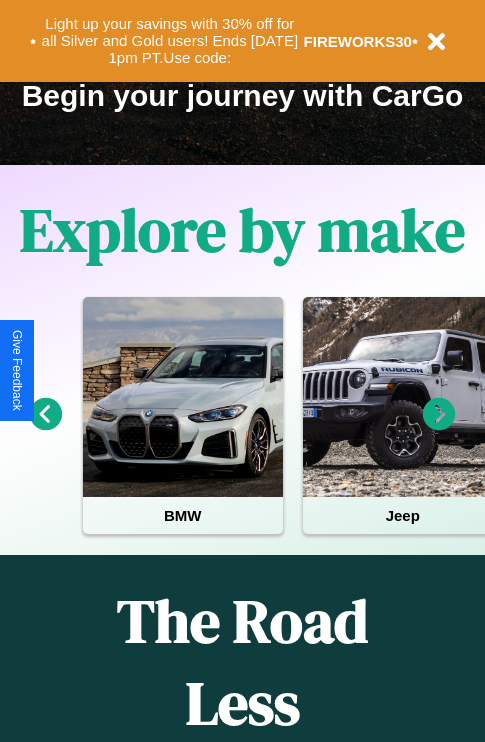 click 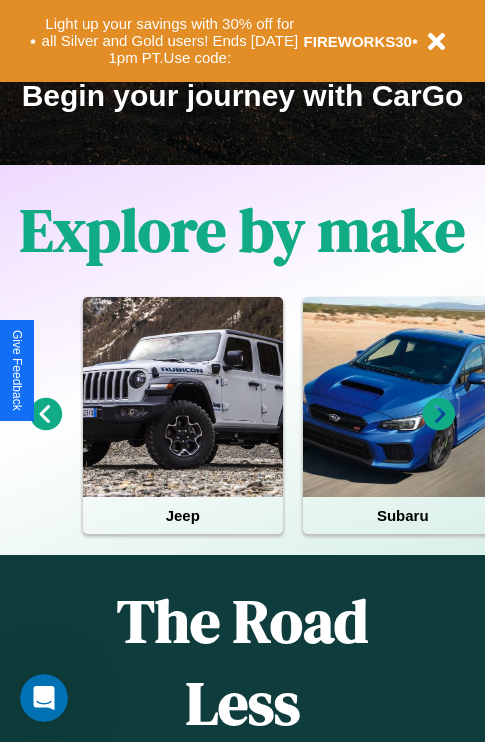 scroll, scrollTop: 0, scrollLeft: 0, axis: both 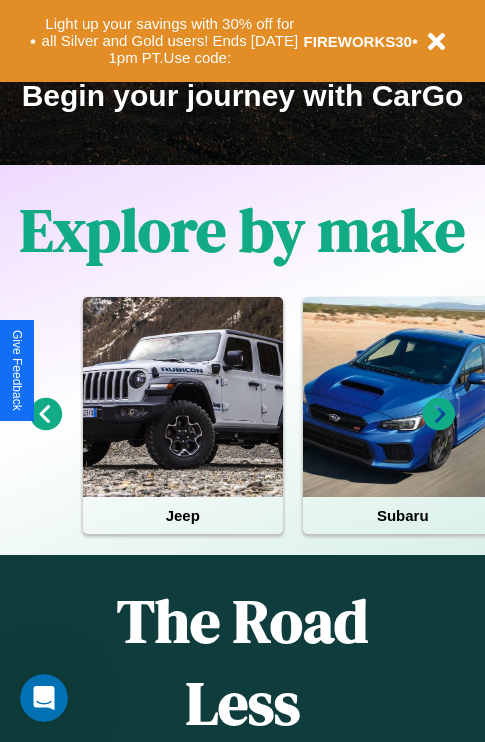 click 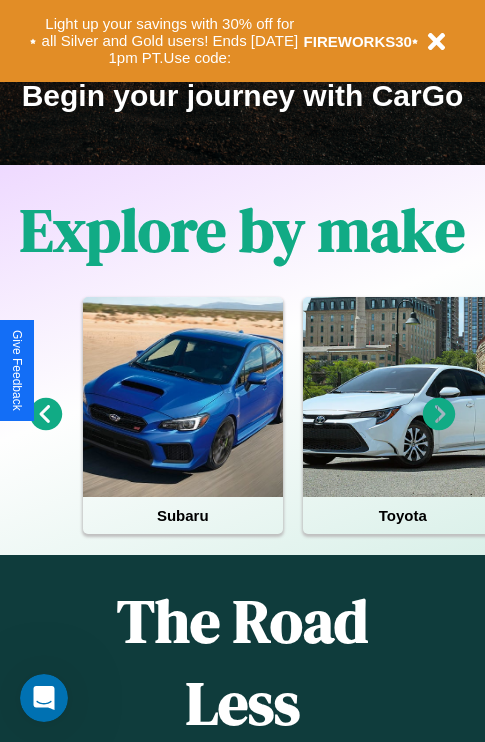click 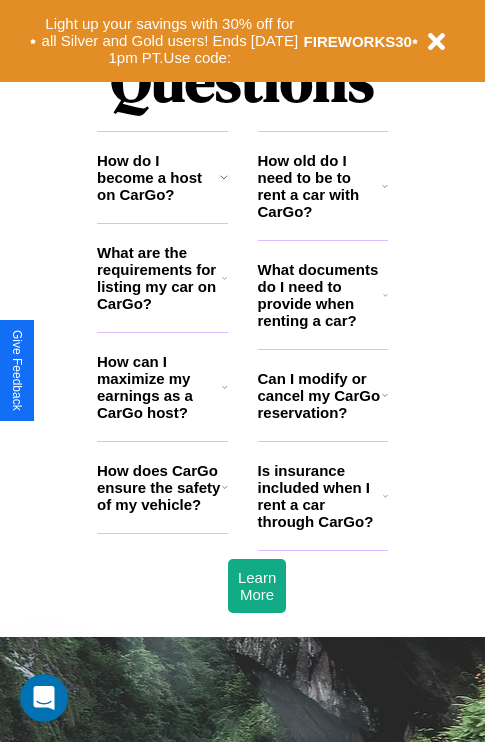 scroll, scrollTop: 2423, scrollLeft: 0, axis: vertical 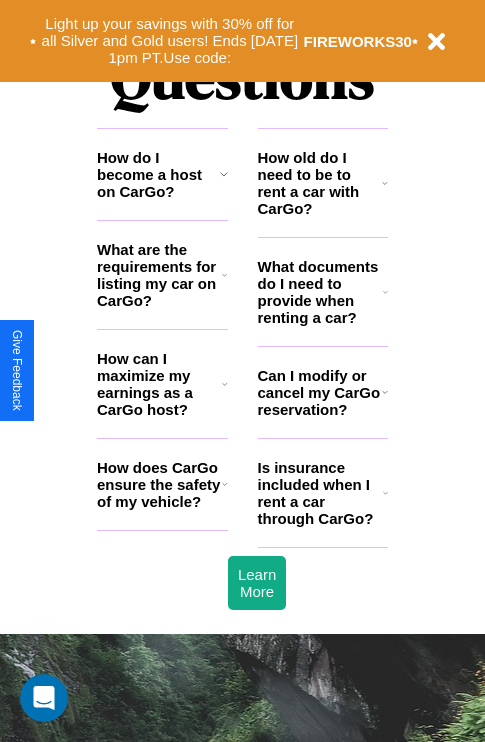 click on "What are the requirements for listing my car on CarGo?" at bounding box center [159, 275] 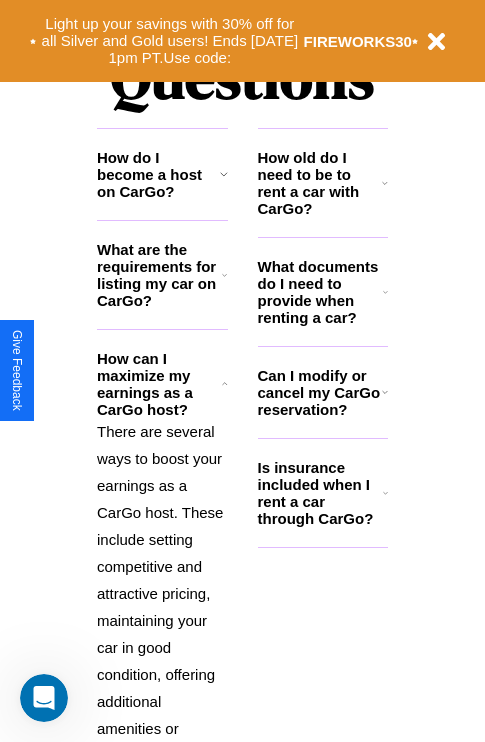 click 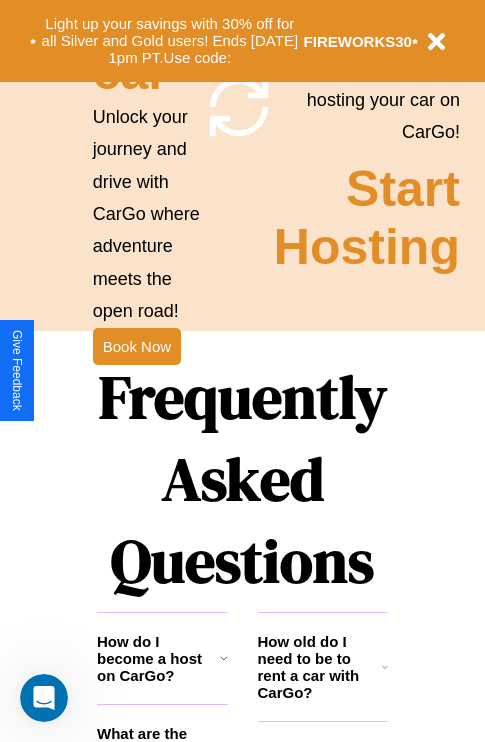 scroll, scrollTop: 0, scrollLeft: 0, axis: both 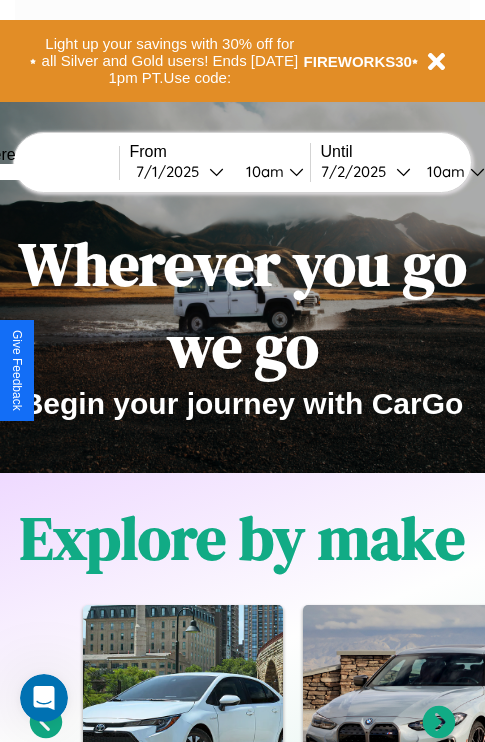 click at bounding box center (44, 172) 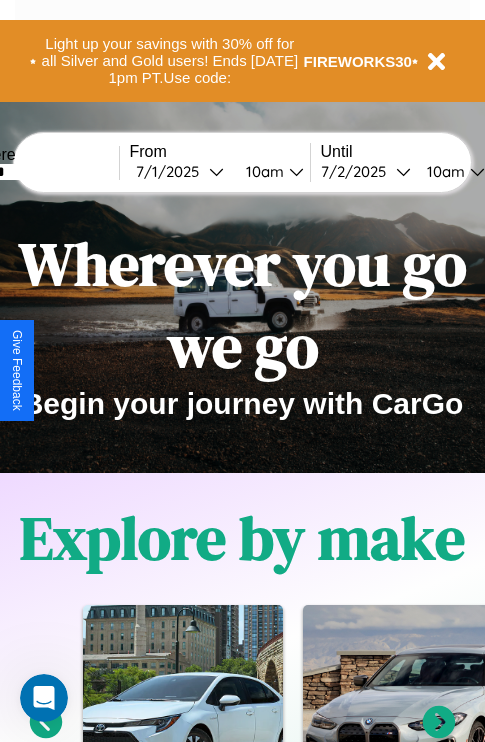 type on "******" 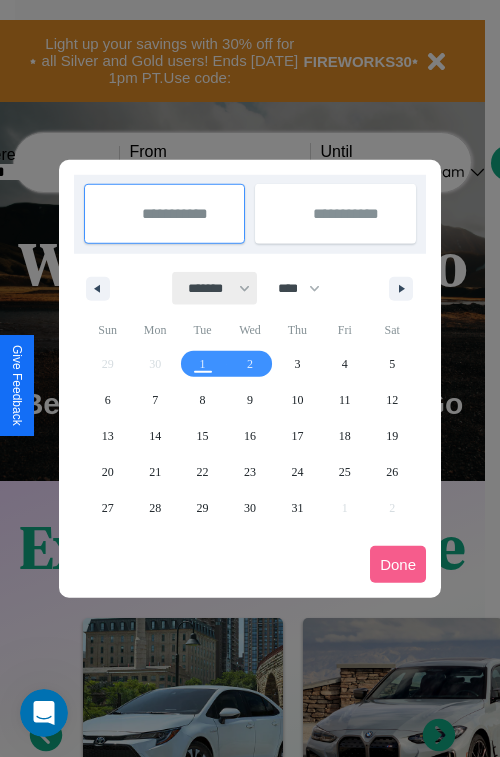 click on "******* ******** ***** ***** *** **** **** ****** ********* ******* ******** ********" at bounding box center [215, 288] 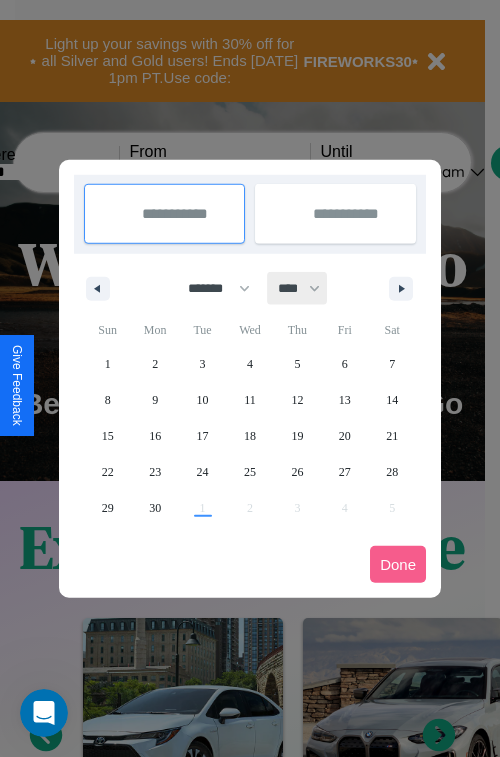 click on "**** **** **** **** **** **** **** **** **** **** **** **** **** **** **** **** **** **** **** **** **** **** **** **** **** **** **** **** **** **** **** **** **** **** **** **** **** **** **** **** **** **** **** **** **** **** **** **** **** **** **** **** **** **** **** **** **** **** **** **** **** **** **** **** **** **** **** **** **** **** **** **** **** **** **** **** **** **** **** **** **** **** **** **** **** **** **** **** **** **** **** **** **** **** **** **** **** **** **** **** **** **** **** **** **** **** **** **** **** **** **** **** **** **** **** **** **** **** **** **** ****" at bounding box center (298, 288) 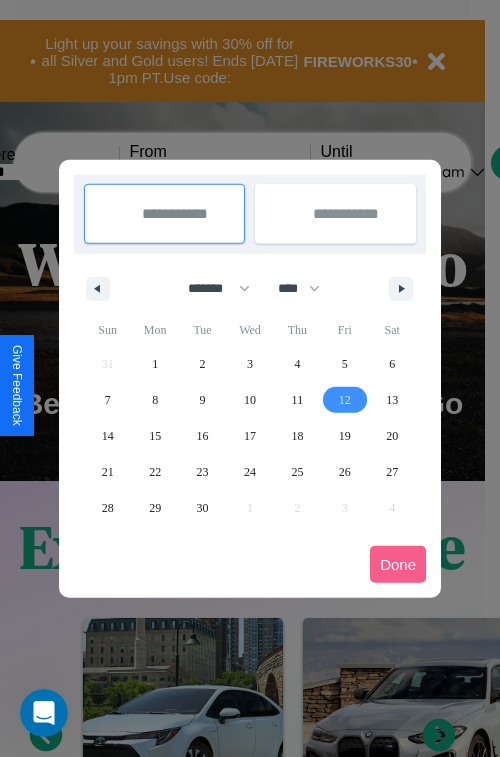 click on "12" at bounding box center (345, 400) 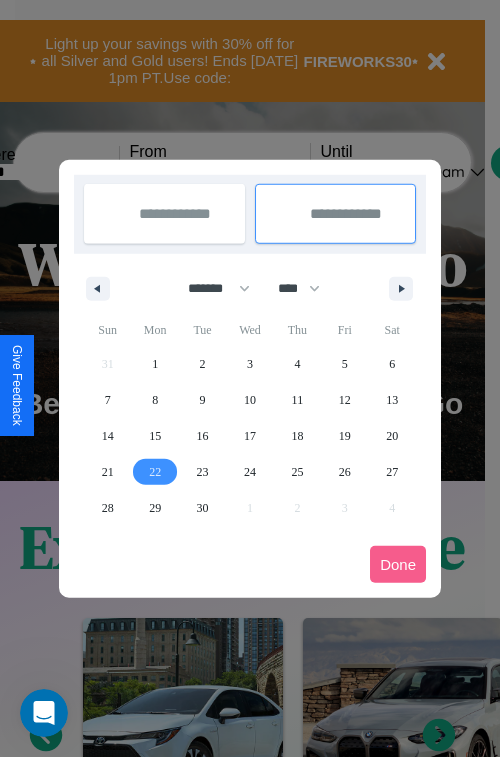 click on "22" at bounding box center [155, 472] 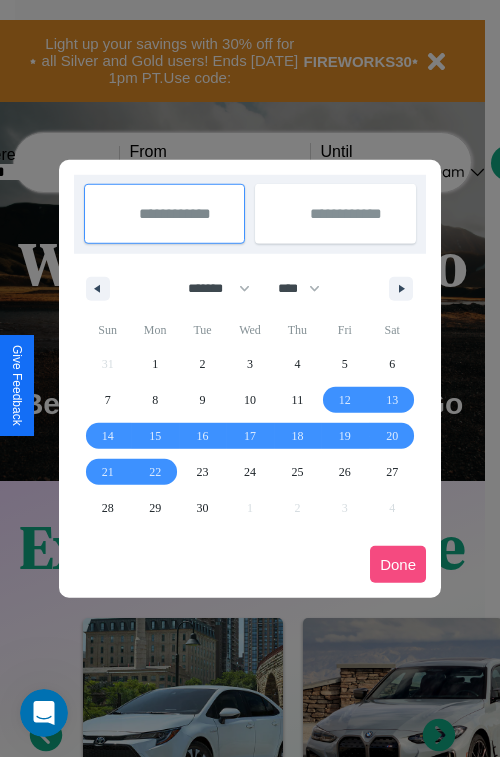 click on "Done" at bounding box center [398, 564] 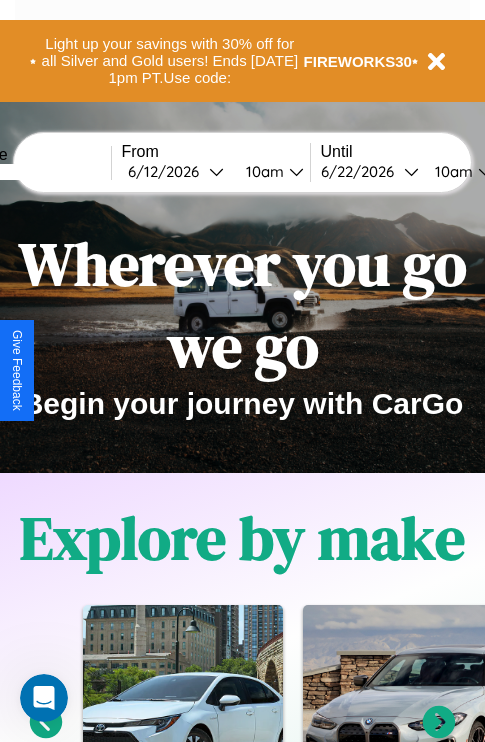 scroll, scrollTop: 0, scrollLeft: 75, axis: horizontal 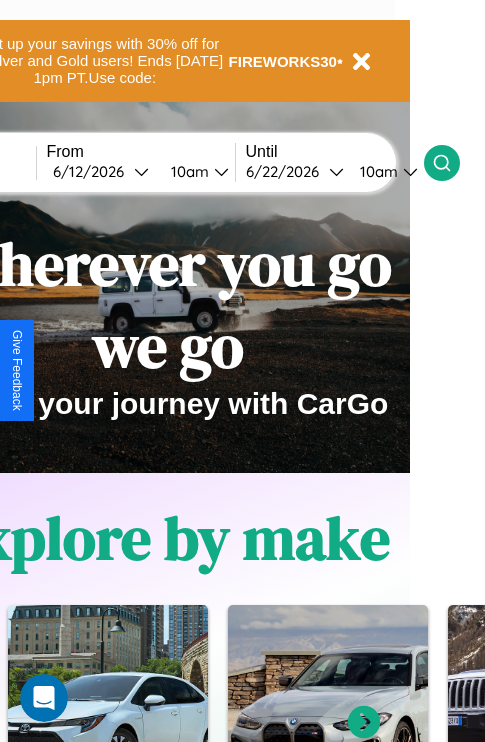 click 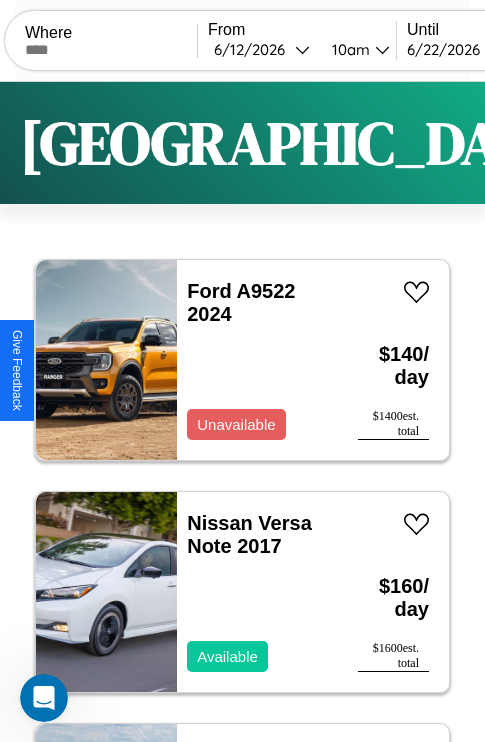scroll, scrollTop: 95, scrollLeft: 0, axis: vertical 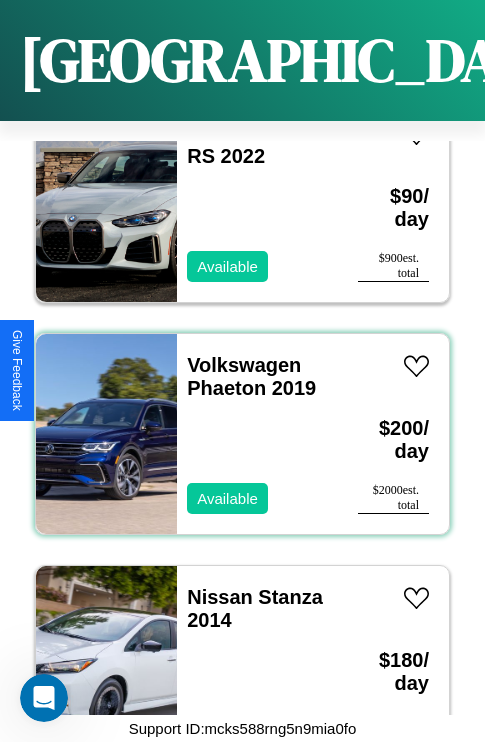 click on "Volkswagen   Phaeton   2019 Available" at bounding box center (257, 434) 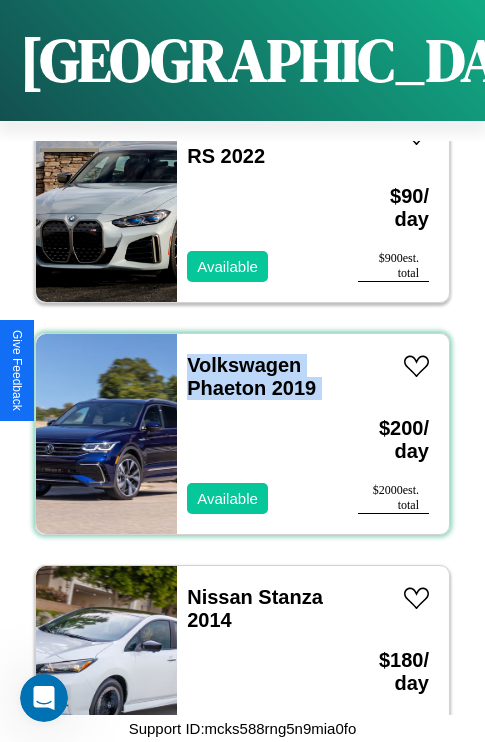 click on "Volkswagen   Phaeton   2019 Available" at bounding box center [257, 434] 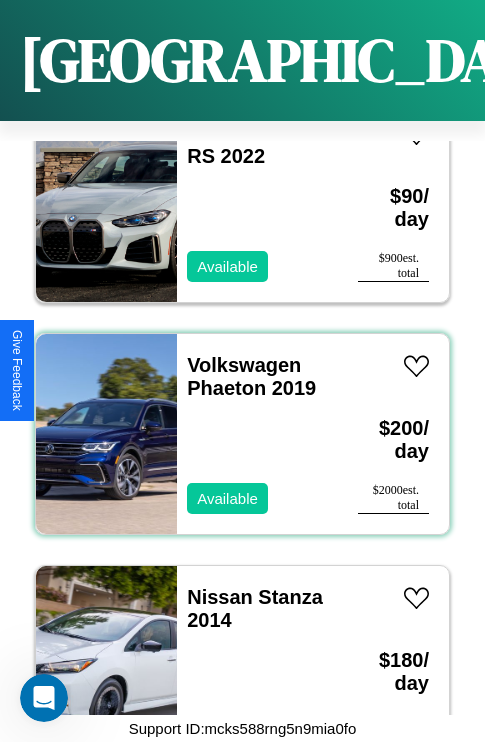 click on "Volkswagen   Phaeton   2019 Available" at bounding box center [257, 434] 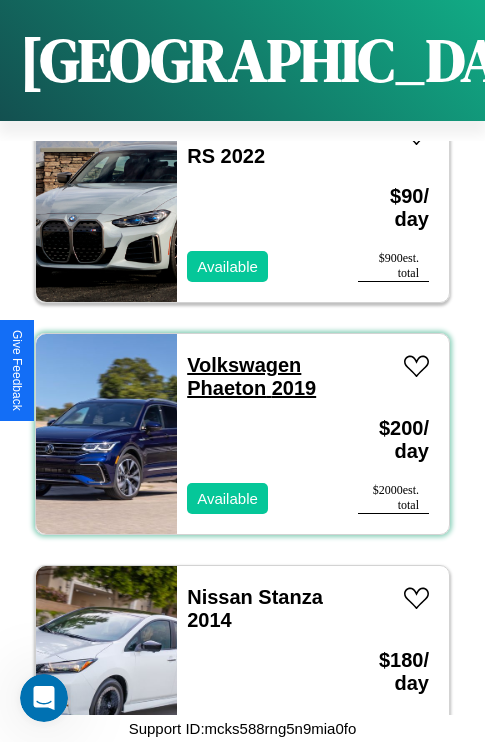 click on "Volkswagen   Phaeton   2019" at bounding box center (251, 376) 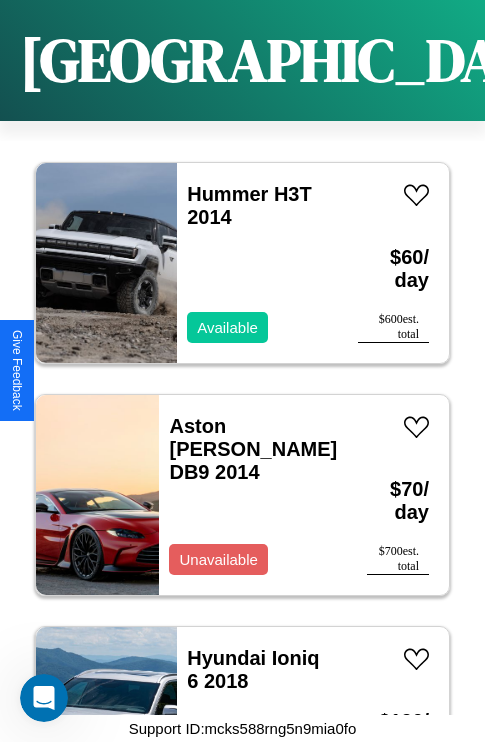 scroll, scrollTop: 15387, scrollLeft: 0, axis: vertical 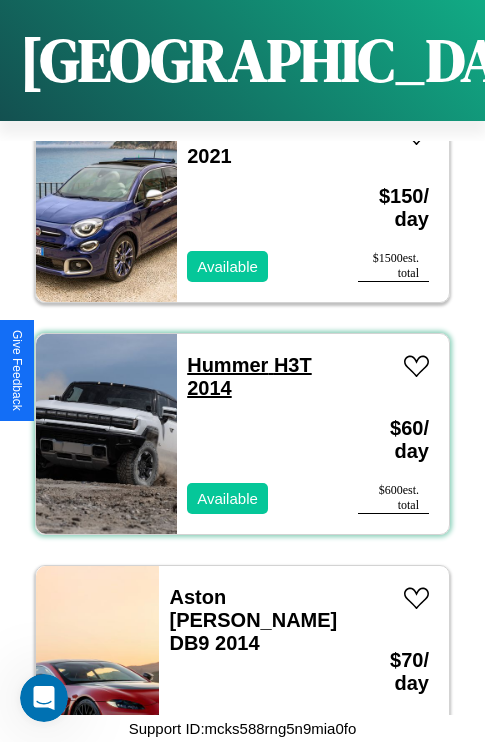 click on "Hummer   H3T   2014" at bounding box center (249, 376) 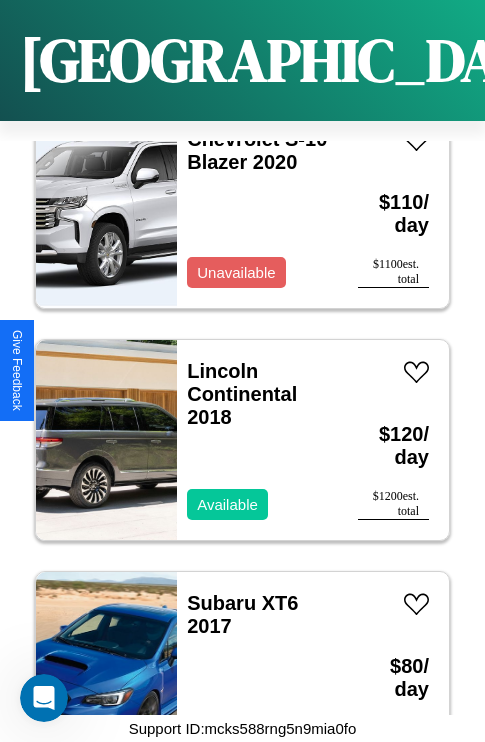 scroll, scrollTop: 34718, scrollLeft: 0, axis: vertical 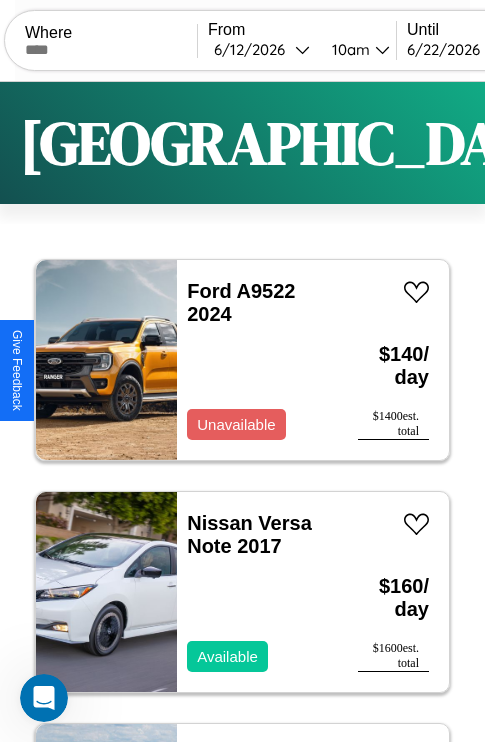 click on "Filters" at bounding box center [640, 143] 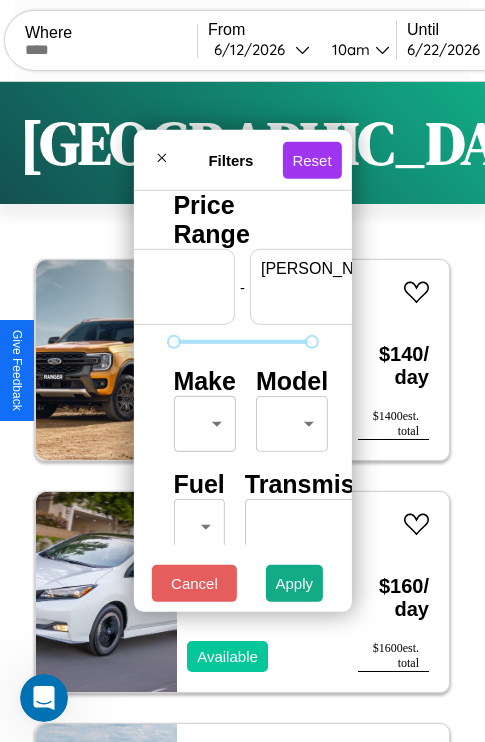 scroll, scrollTop: 0, scrollLeft: 124, axis: horizontal 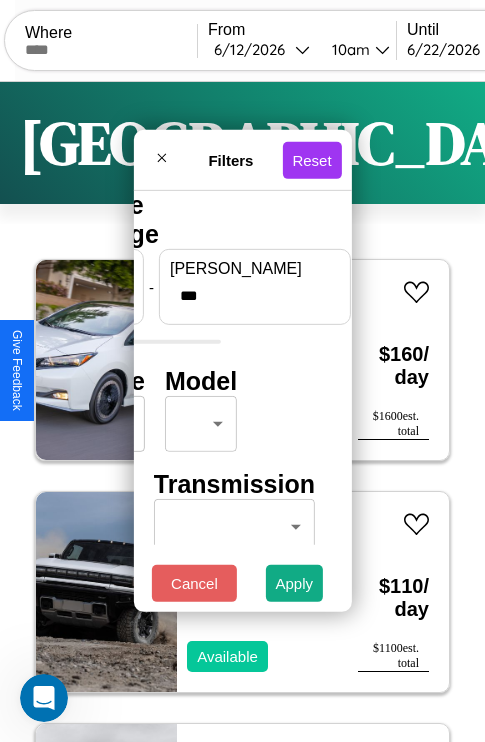 type on "***" 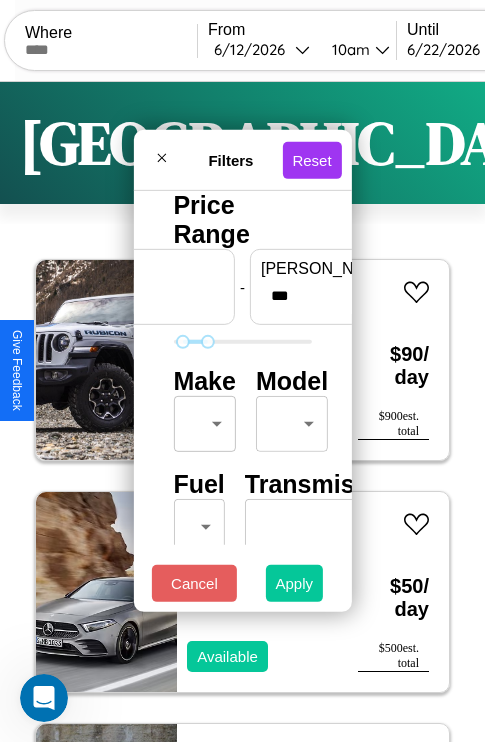 type on "**" 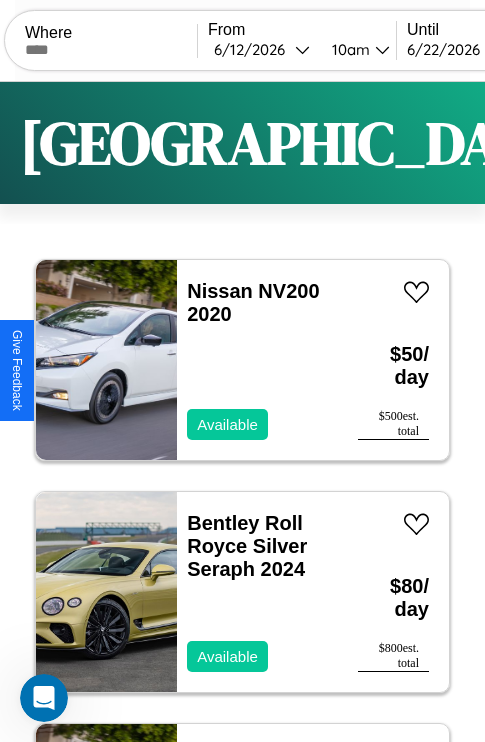 scroll, scrollTop: 95, scrollLeft: 0, axis: vertical 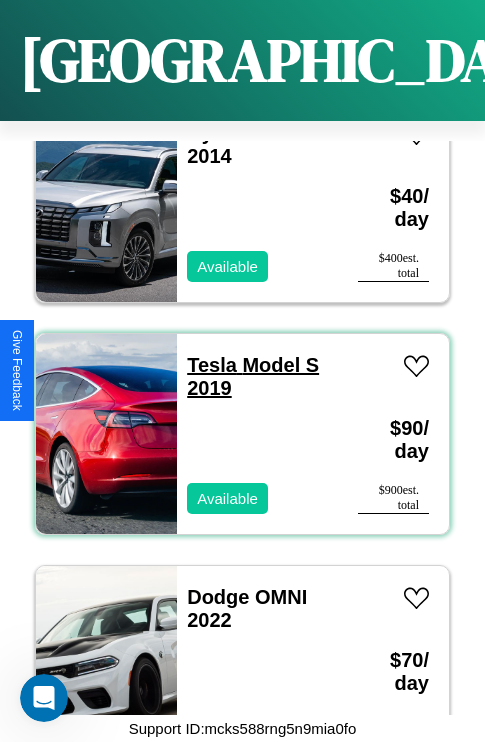 click on "Tesla   Model S   2019" at bounding box center (253, 376) 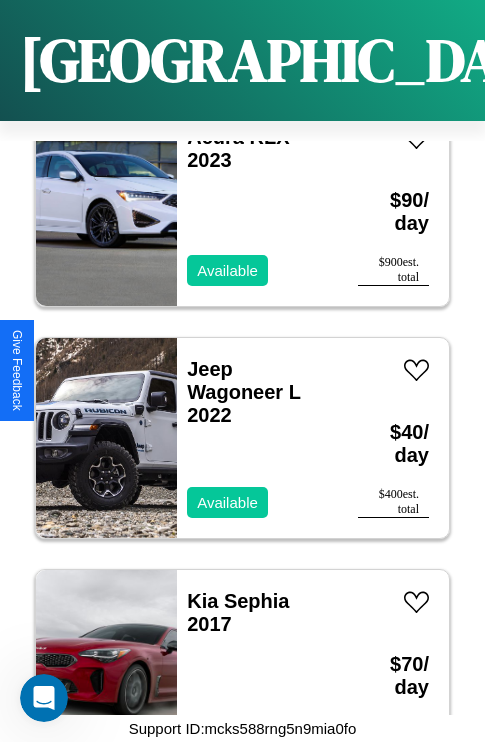 scroll, scrollTop: 7499, scrollLeft: 0, axis: vertical 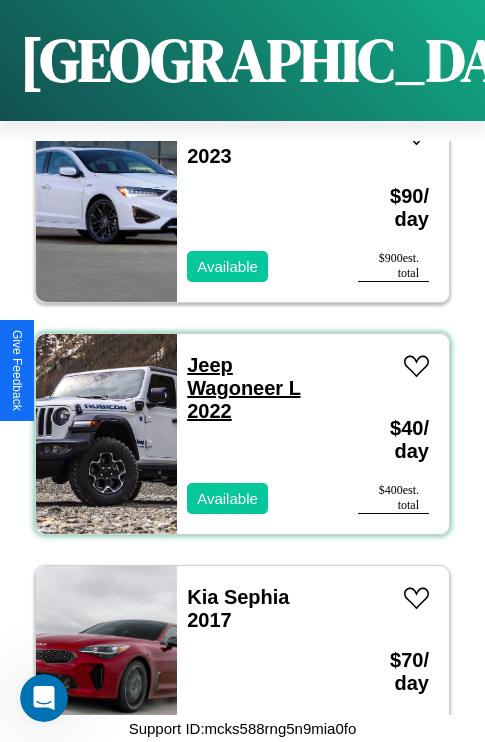 click on "Jeep   Wagoneer L   2022" at bounding box center (243, 388) 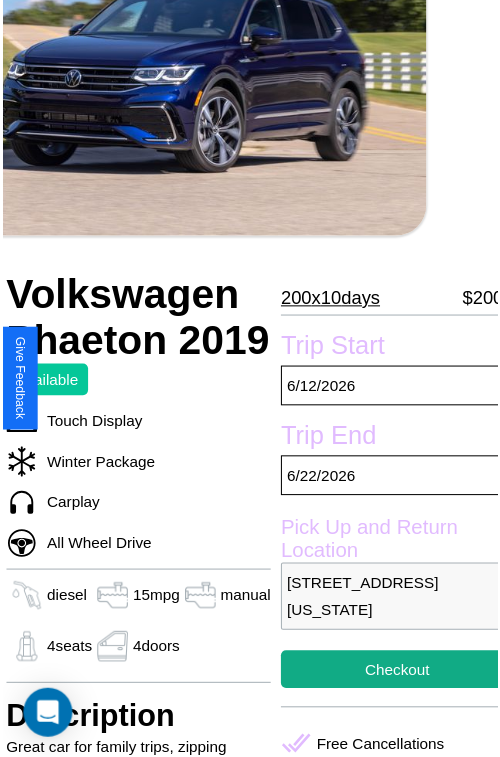 scroll, scrollTop: 220, scrollLeft: 72, axis: both 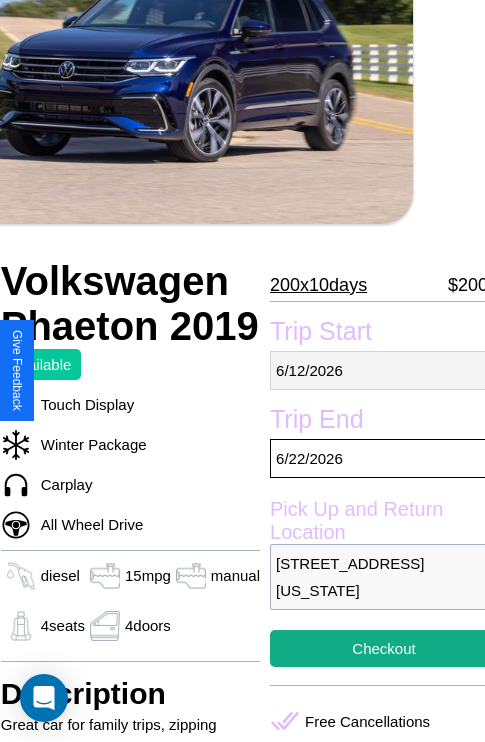 click on "[DATE]" at bounding box center (384, 370) 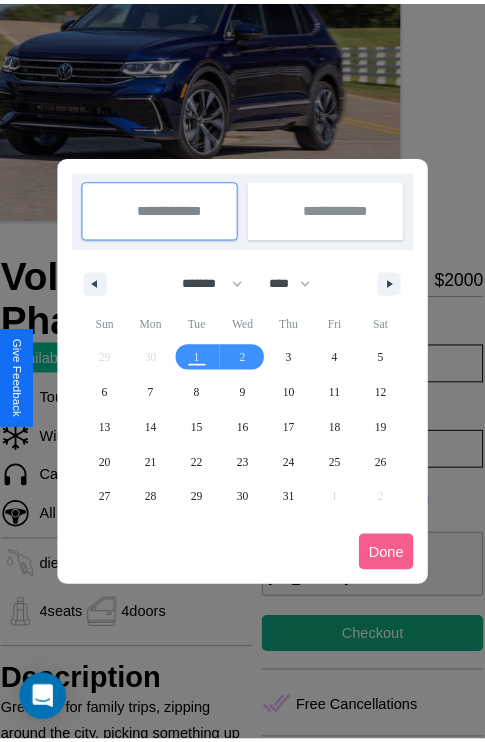 scroll, scrollTop: 0, scrollLeft: 72, axis: horizontal 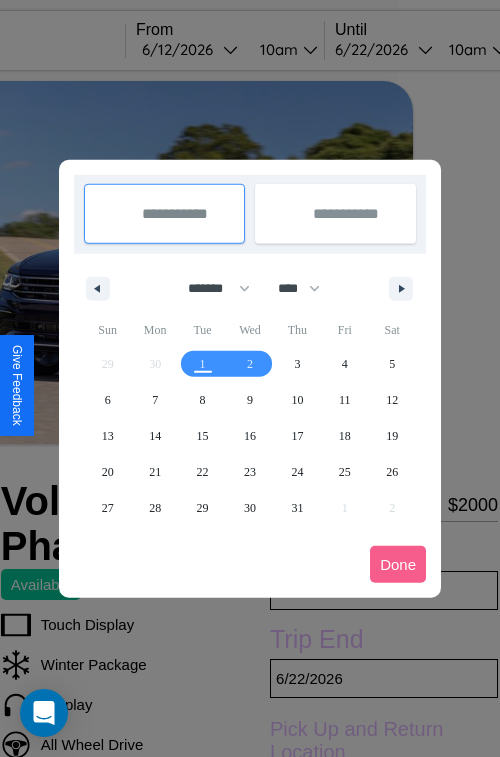 click at bounding box center [250, 378] 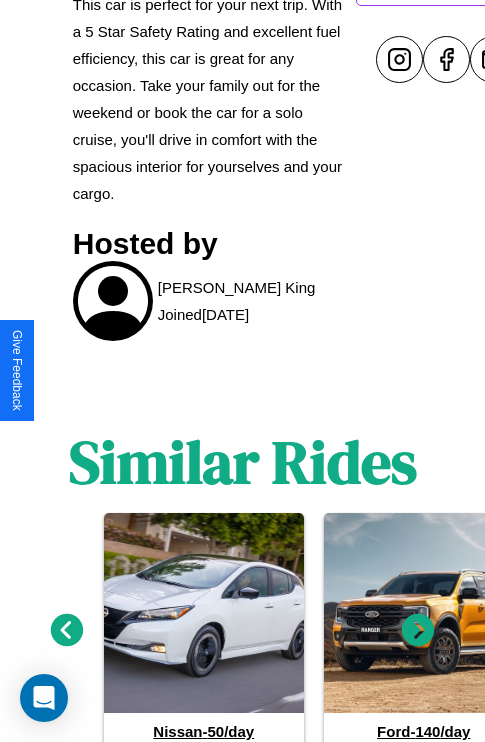 scroll, scrollTop: 1095, scrollLeft: 0, axis: vertical 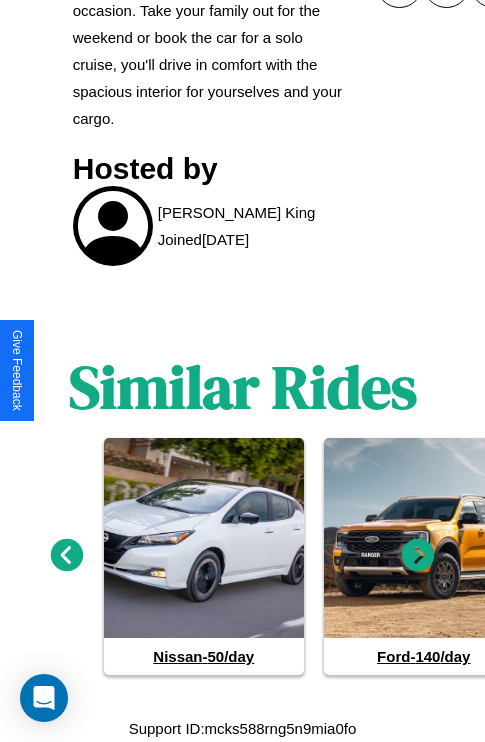 click 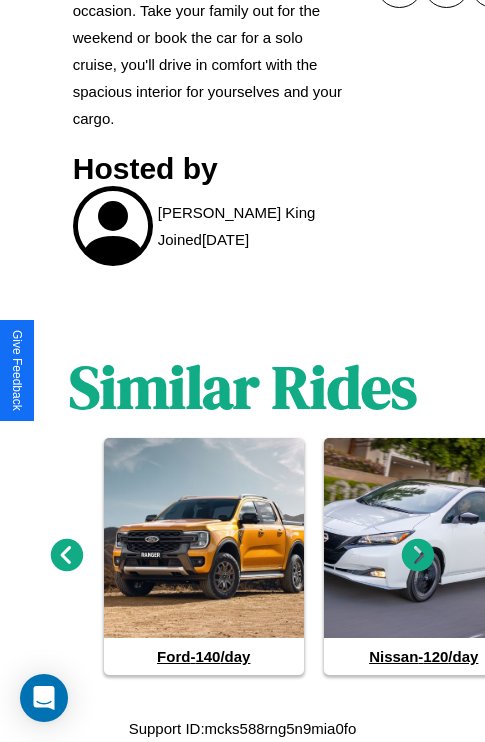 click 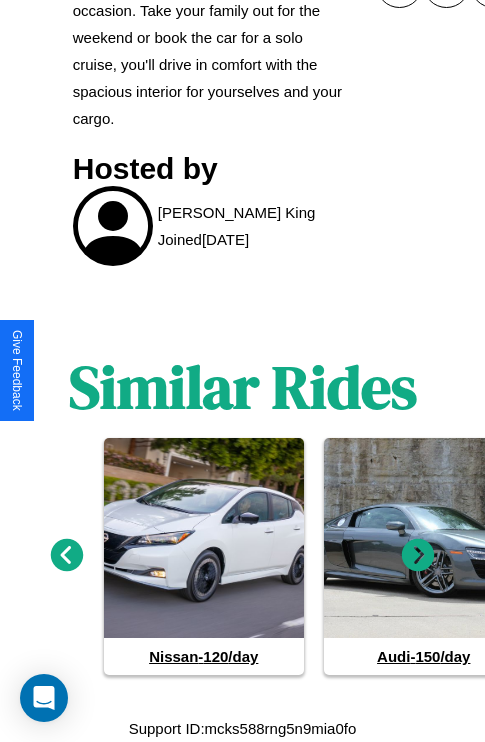 click 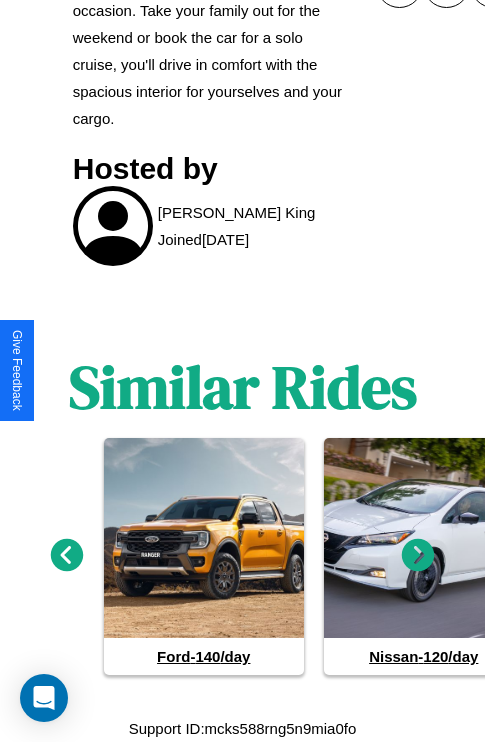 click 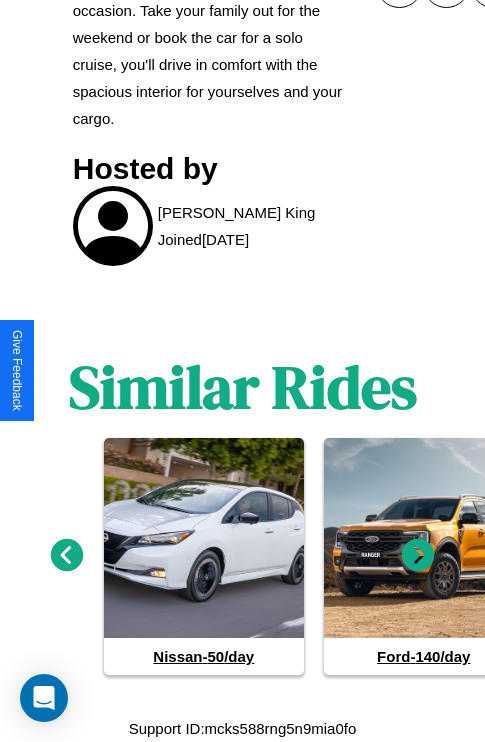 click 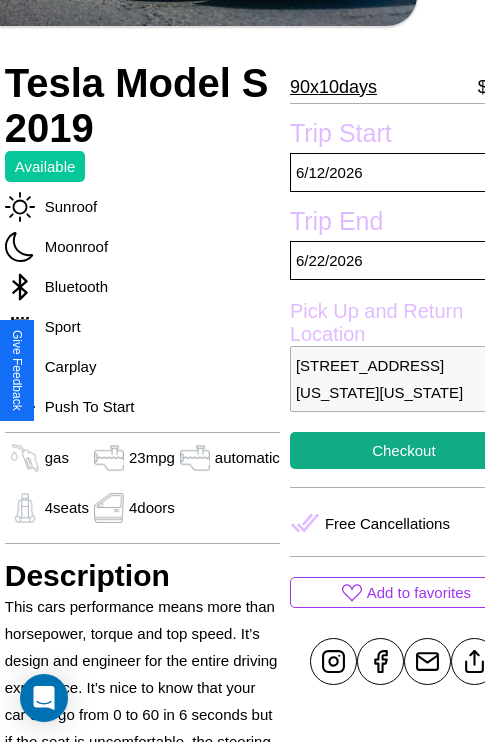 scroll, scrollTop: 408, scrollLeft: 84, axis: both 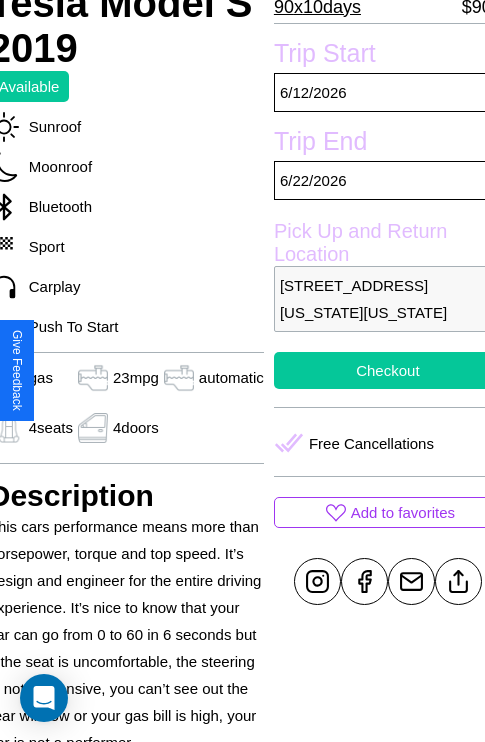 click on "Checkout" at bounding box center [388, 370] 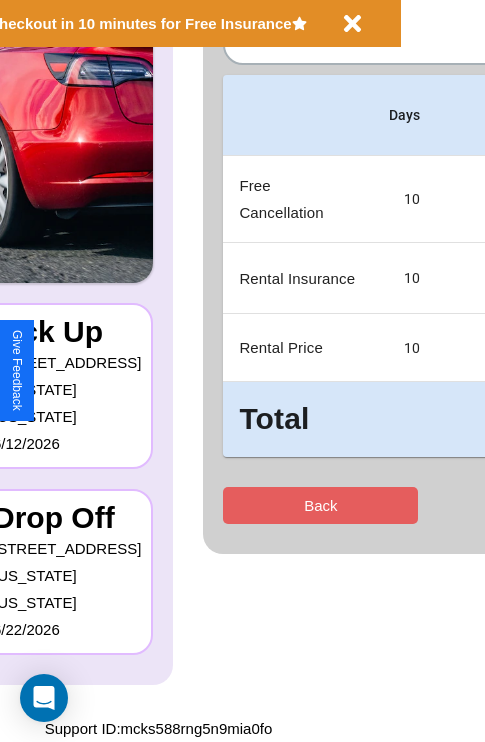 scroll, scrollTop: 0, scrollLeft: 0, axis: both 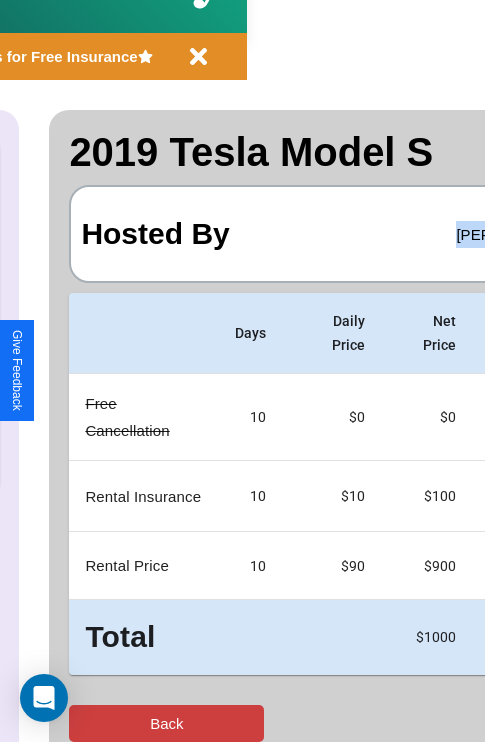 click on "Back" at bounding box center (166, 723) 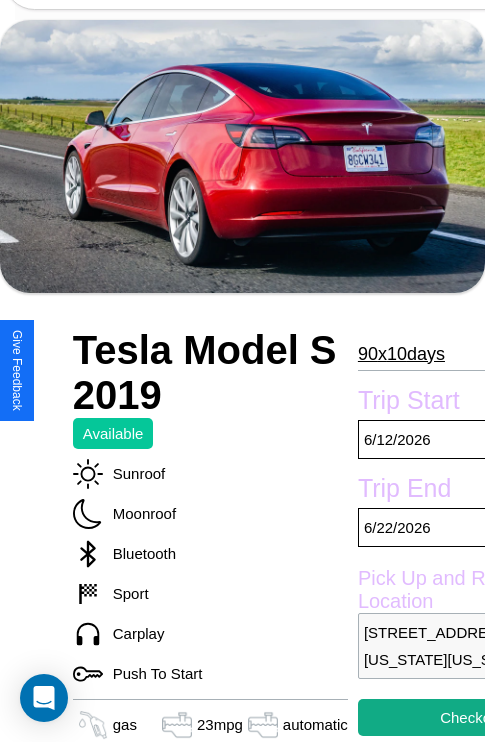 scroll, scrollTop: 63, scrollLeft: 0, axis: vertical 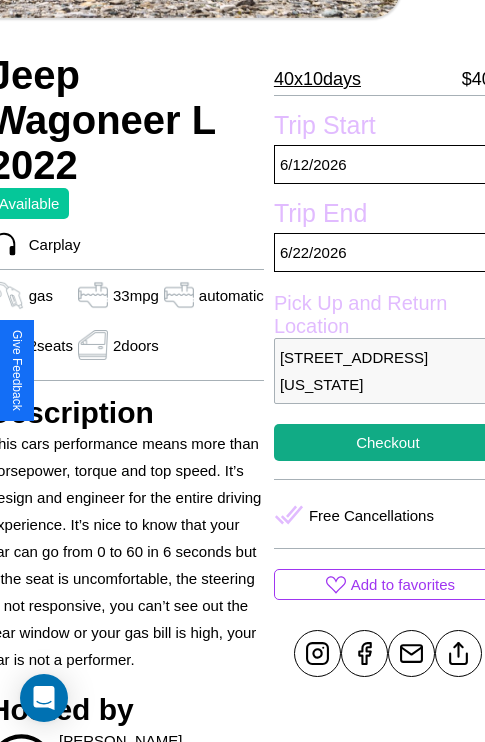 click on "[STREET_ADDRESS][US_STATE]" at bounding box center (388, 371) 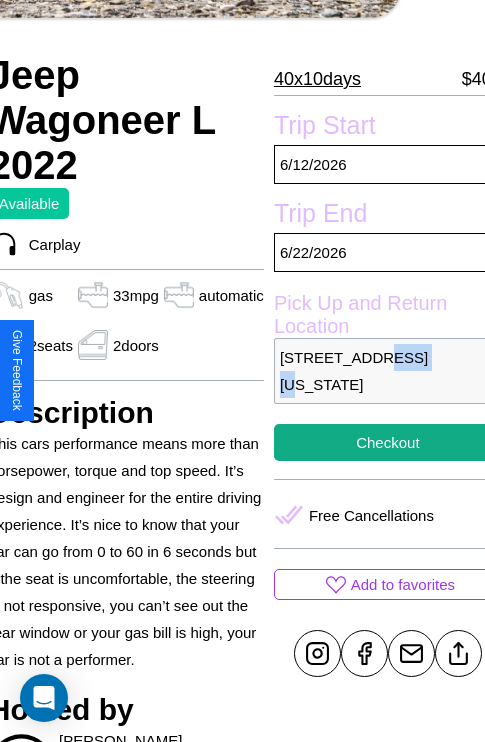 click on "[STREET_ADDRESS][US_STATE]" at bounding box center (388, 371) 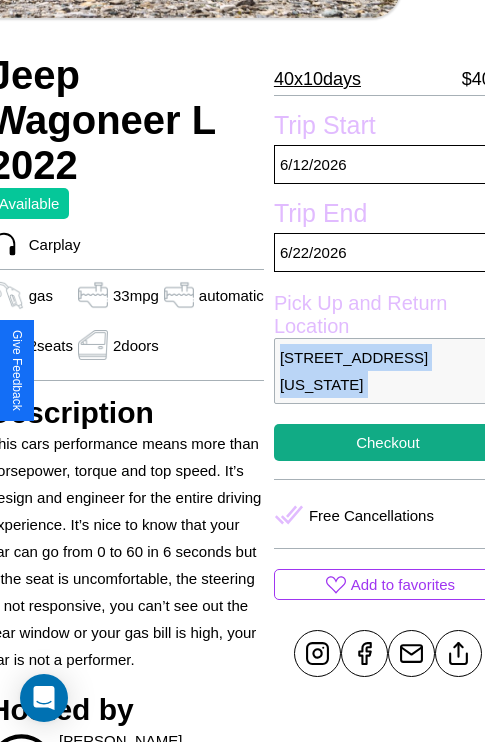 click on "[STREET_ADDRESS][US_STATE]" at bounding box center [388, 371] 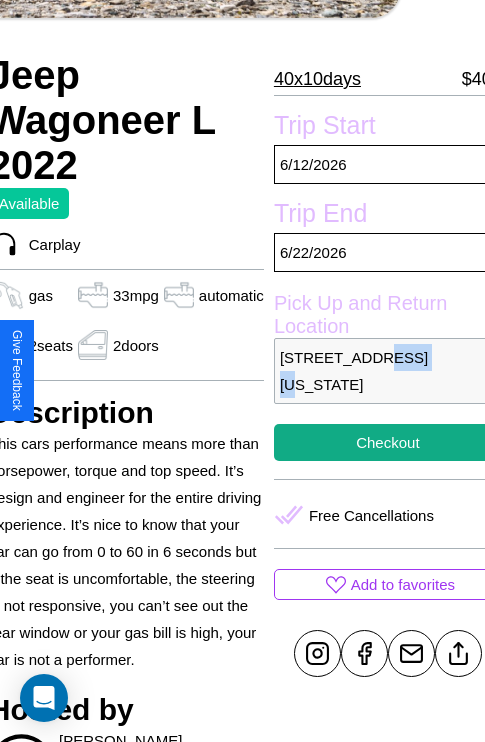 click on "[STREET_ADDRESS][US_STATE]" at bounding box center [388, 371] 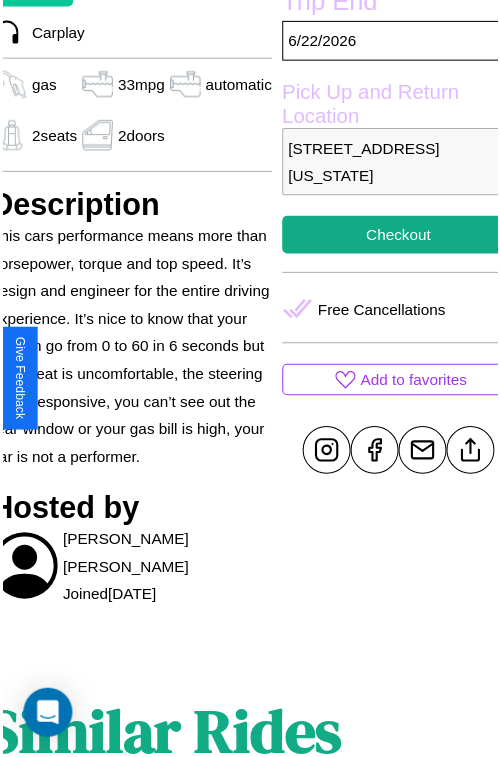 scroll, scrollTop: 519, scrollLeft: 84, axis: both 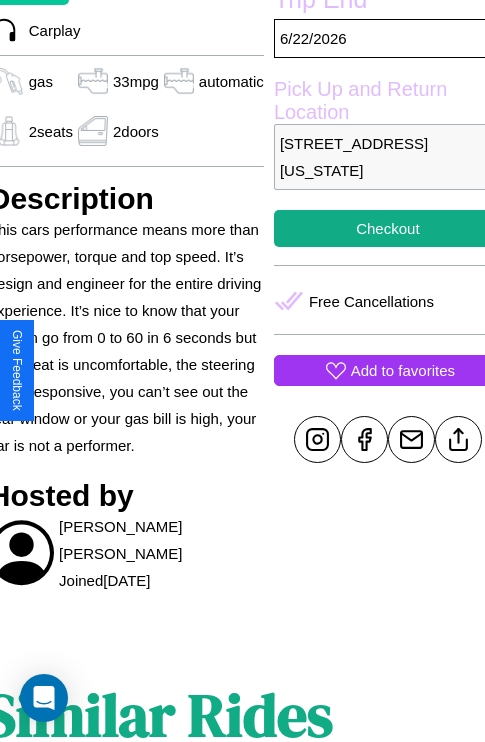 click on "Add to favorites" at bounding box center (403, 370) 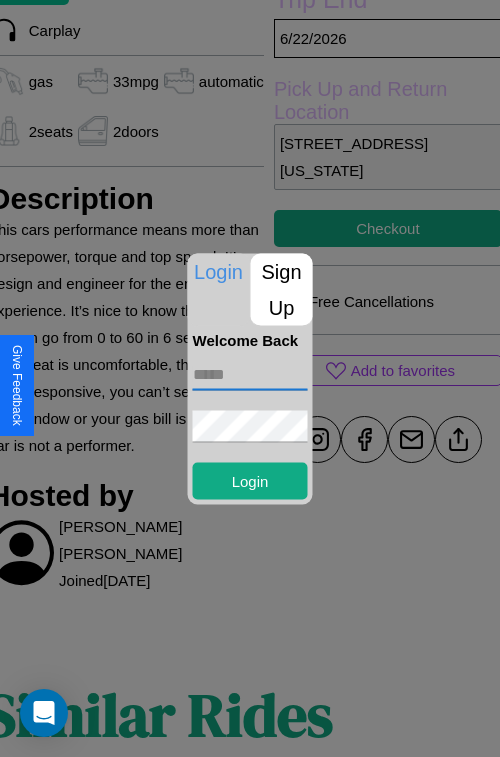 click at bounding box center [250, 374] 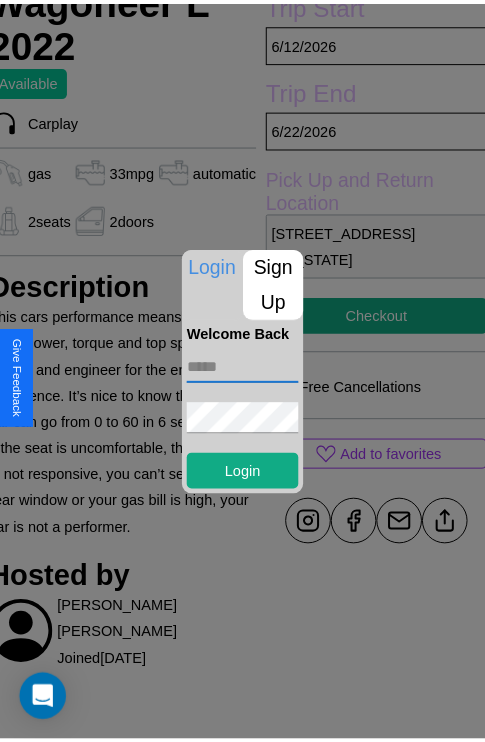 scroll, scrollTop: 369, scrollLeft: 84, axis: both 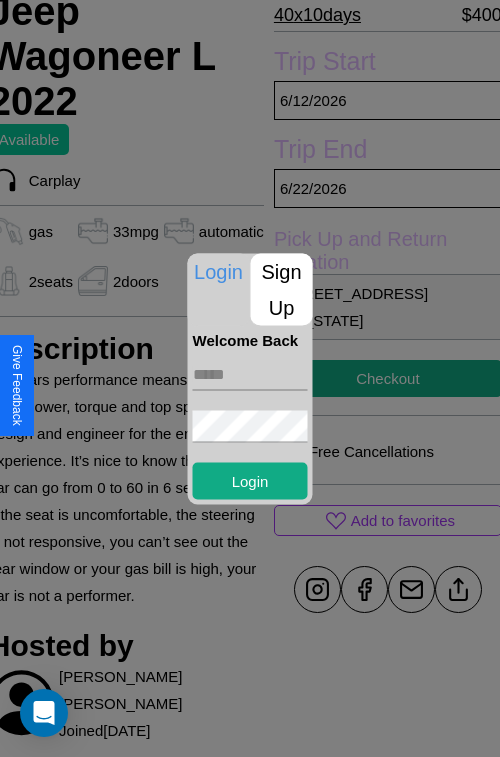 click at bounding box center (250, 378) 